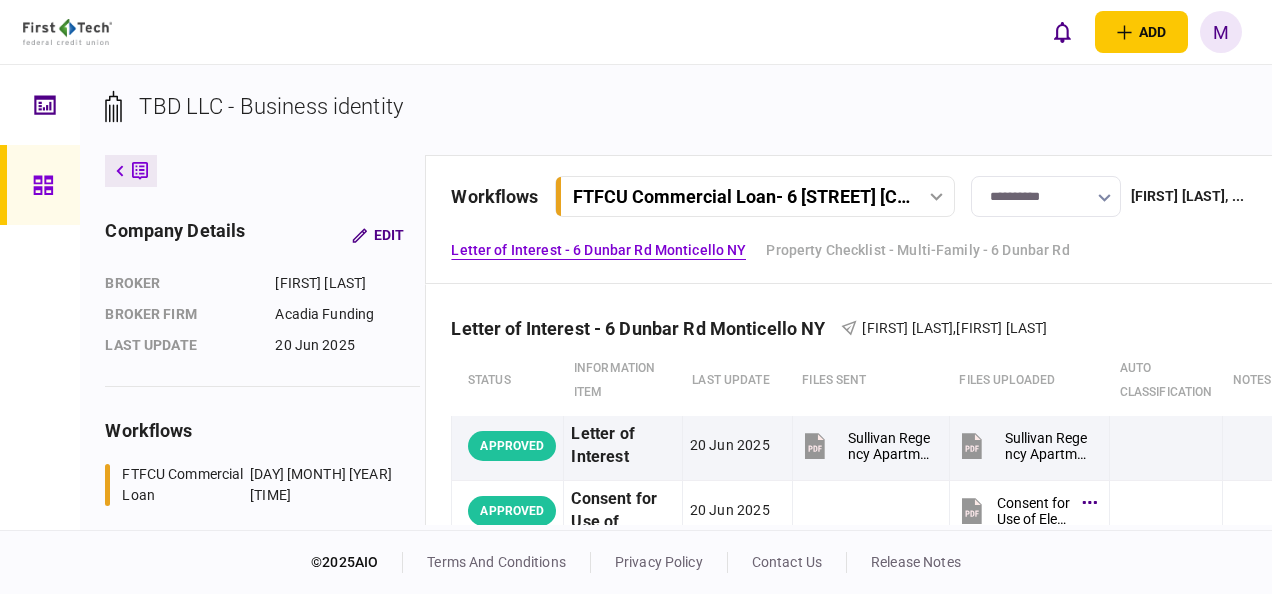 scroll, scrollTop: 0, scrollLeft: 0, axis: both 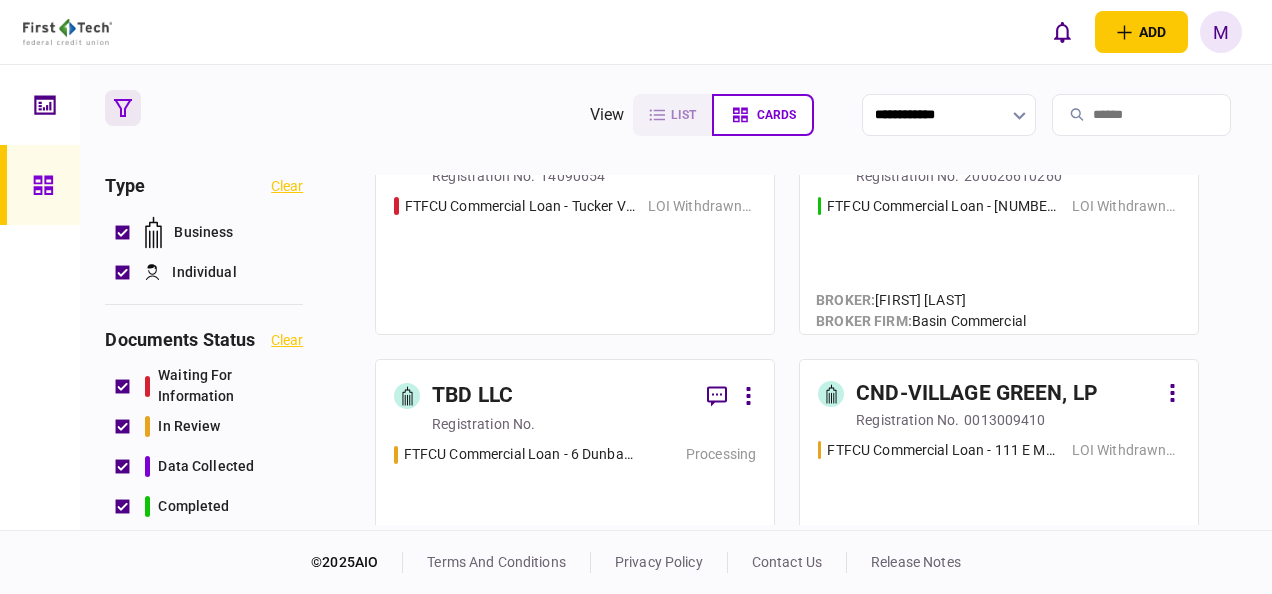 click on "TBD LLC" at bounding box center (561, 396) 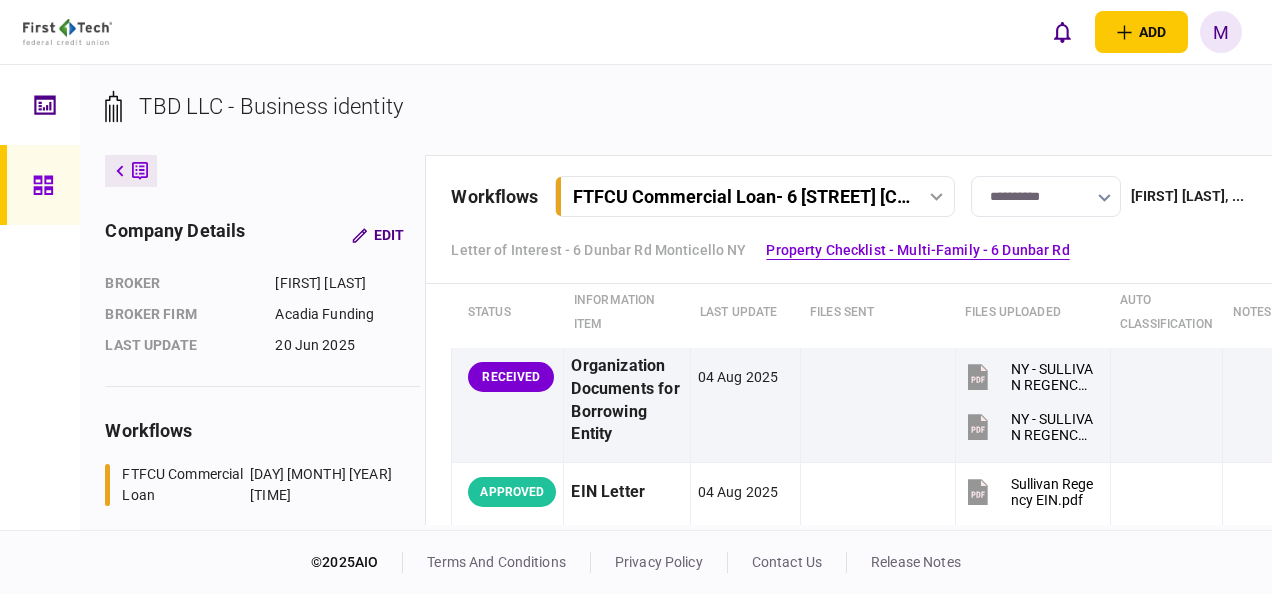 scroll, scrollTop: 1100, scrollLeft: 0, axis: vertical 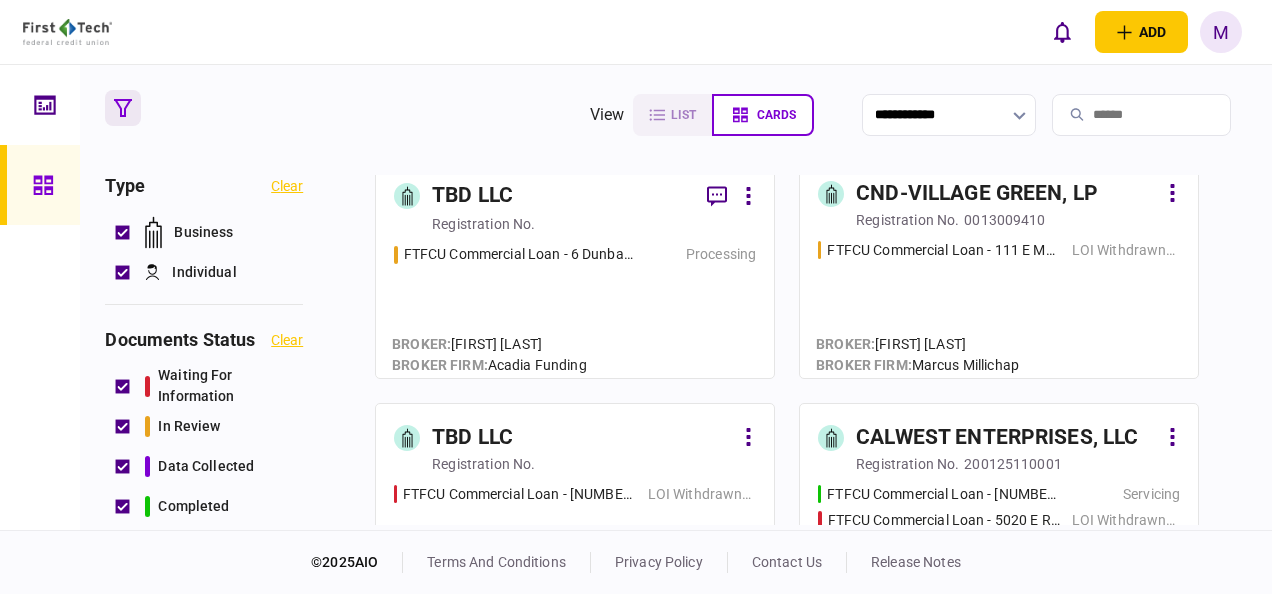 click on "TBD LLC" at bounding box center [561, 196] 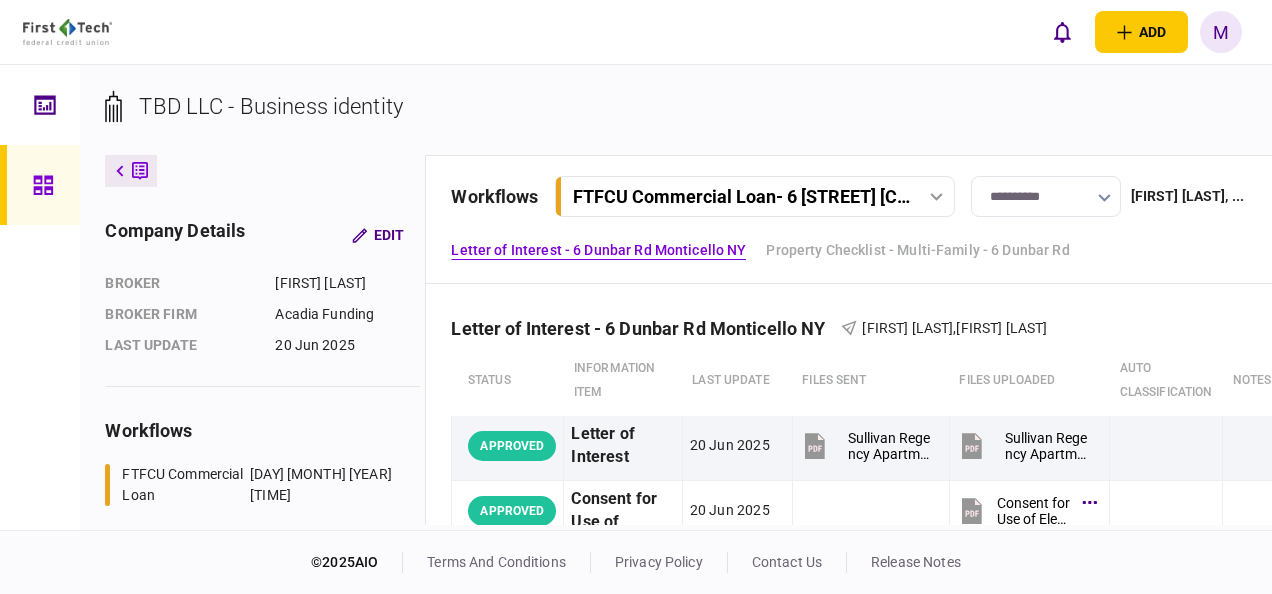 click on "TBD LLC - Business identity" at bounding box center [731, 122] 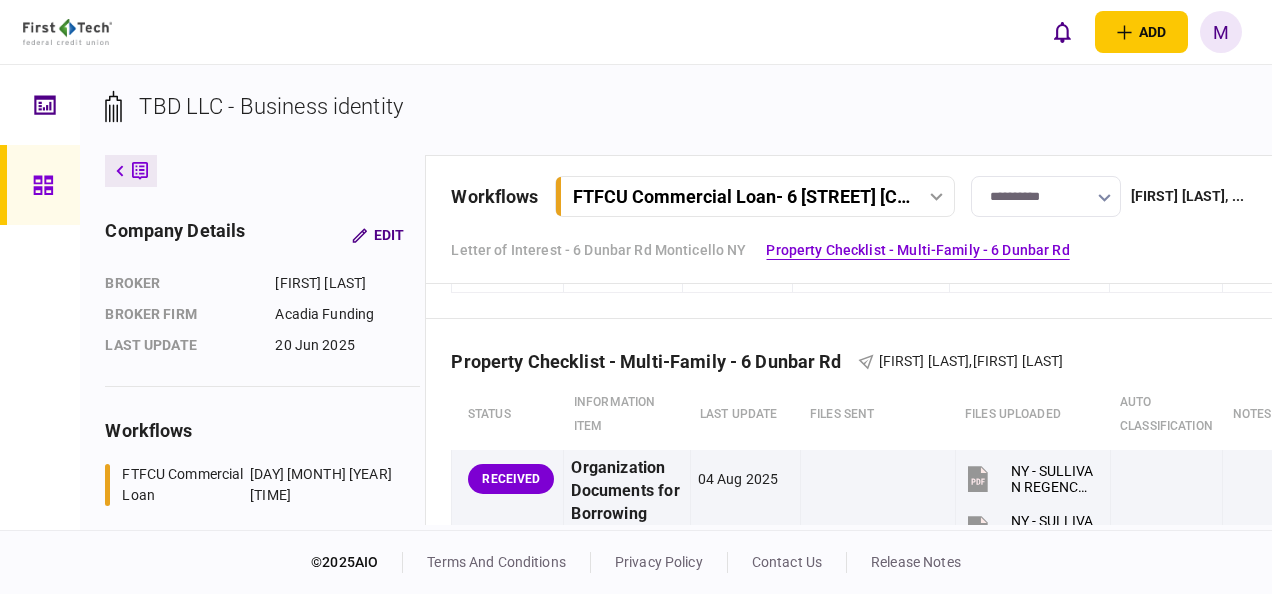 scroll, scrollTop: 1100, scrollLeft: 0, axis: vertical 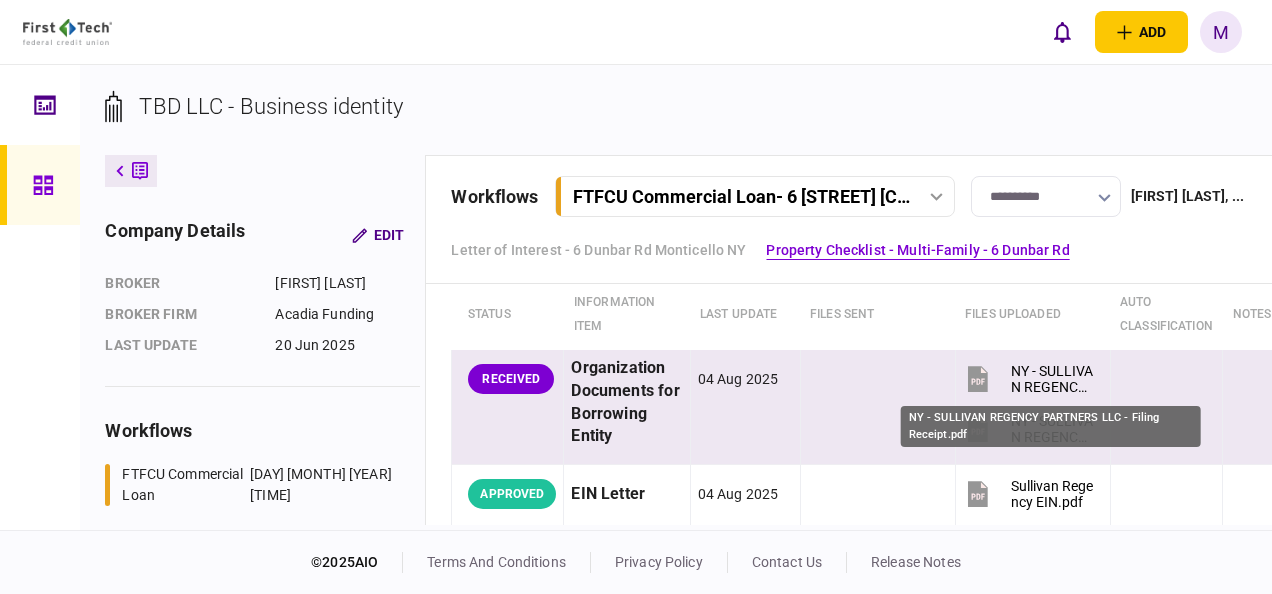 click on "NY - SULLIVAN REGENCY PARTNERS LLC - Filing Receipt.pdf" at bounding box center [1052, 379] 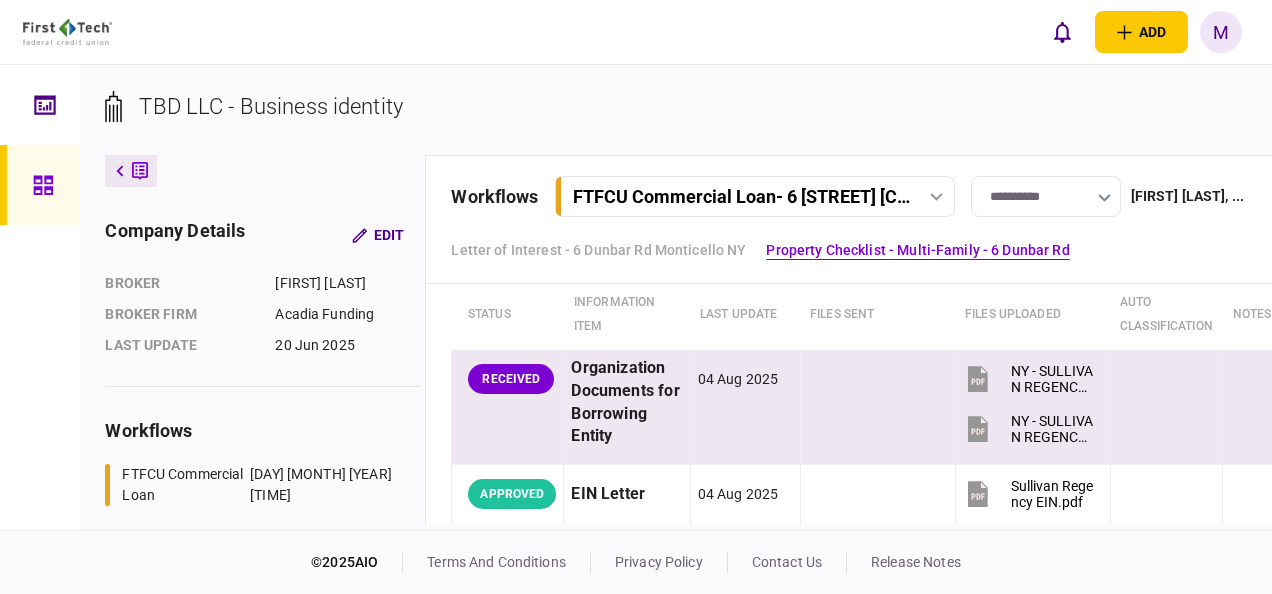 click on "NY - SULLIVAN REGENCY PARTNERS LLC - Certified Copy.pdf" at bounding box center (1052, 429) 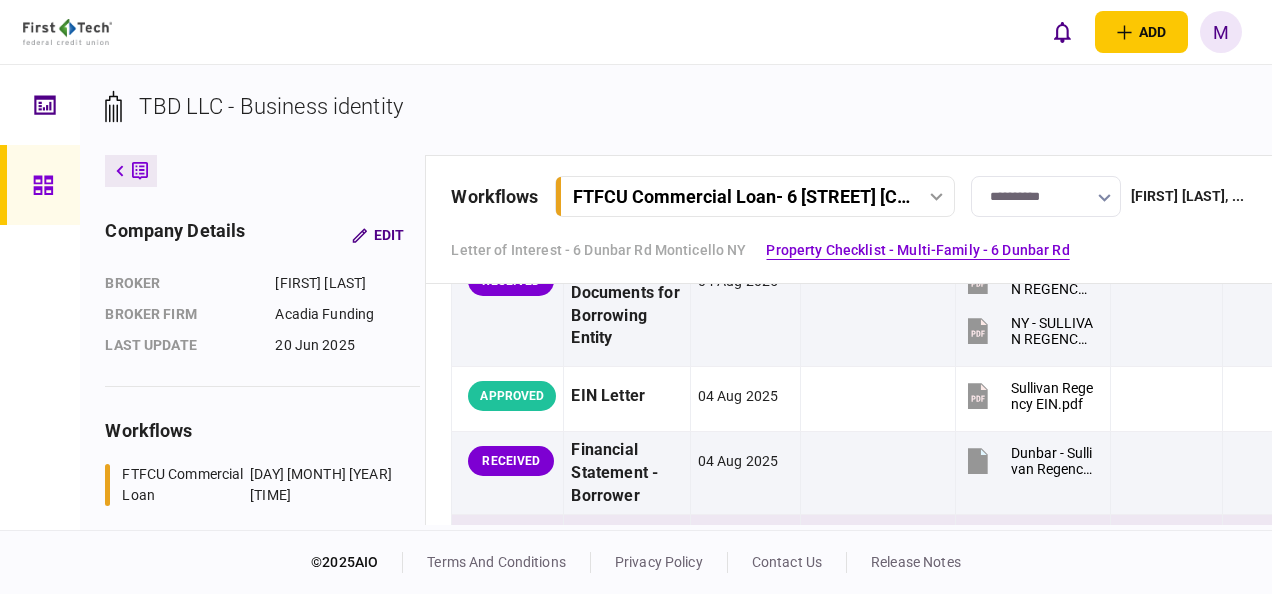 scroll, scrollTop: 1100, scrollLeft: 0, axis: vertical 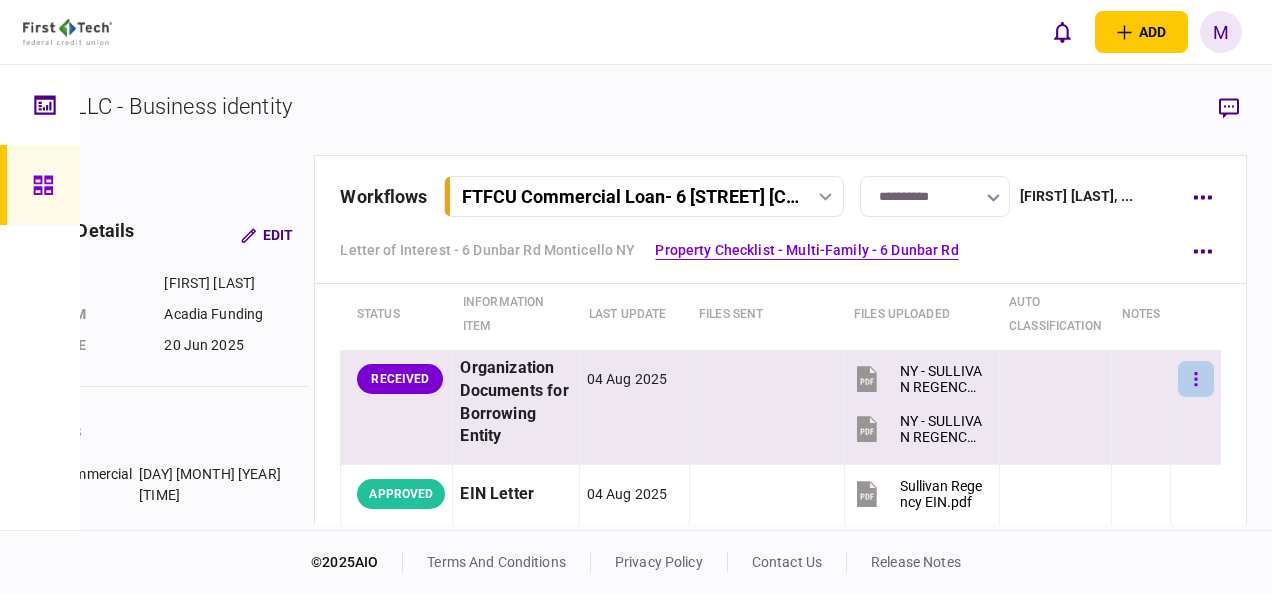 click 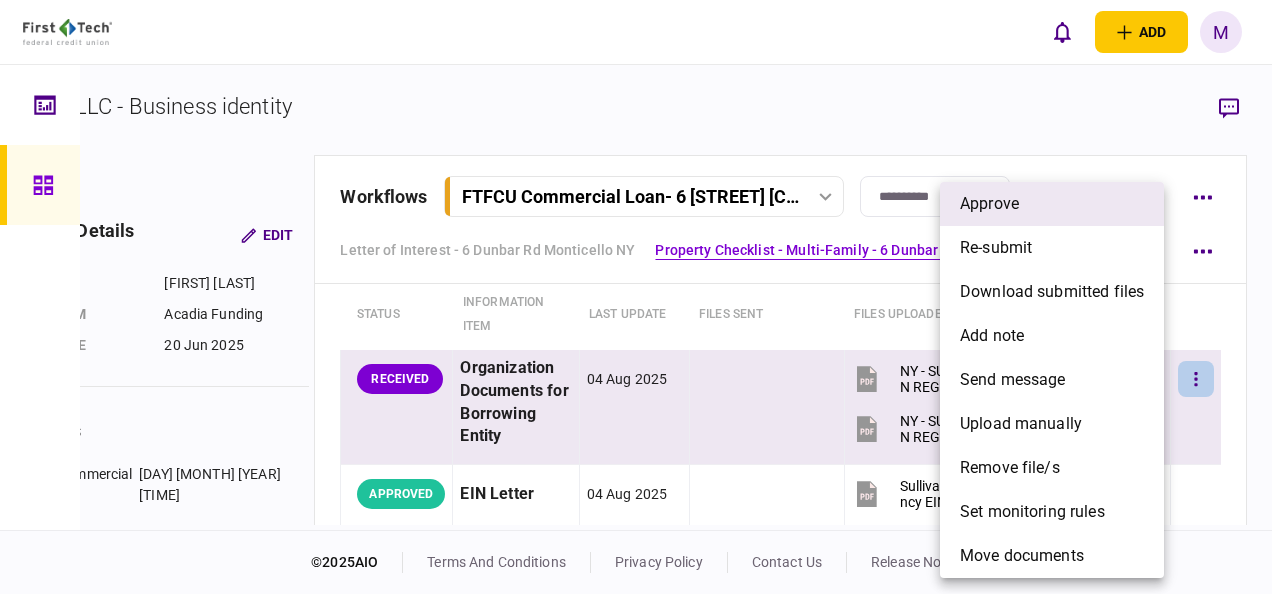 click on "approve" at bounding box center [989, 204] 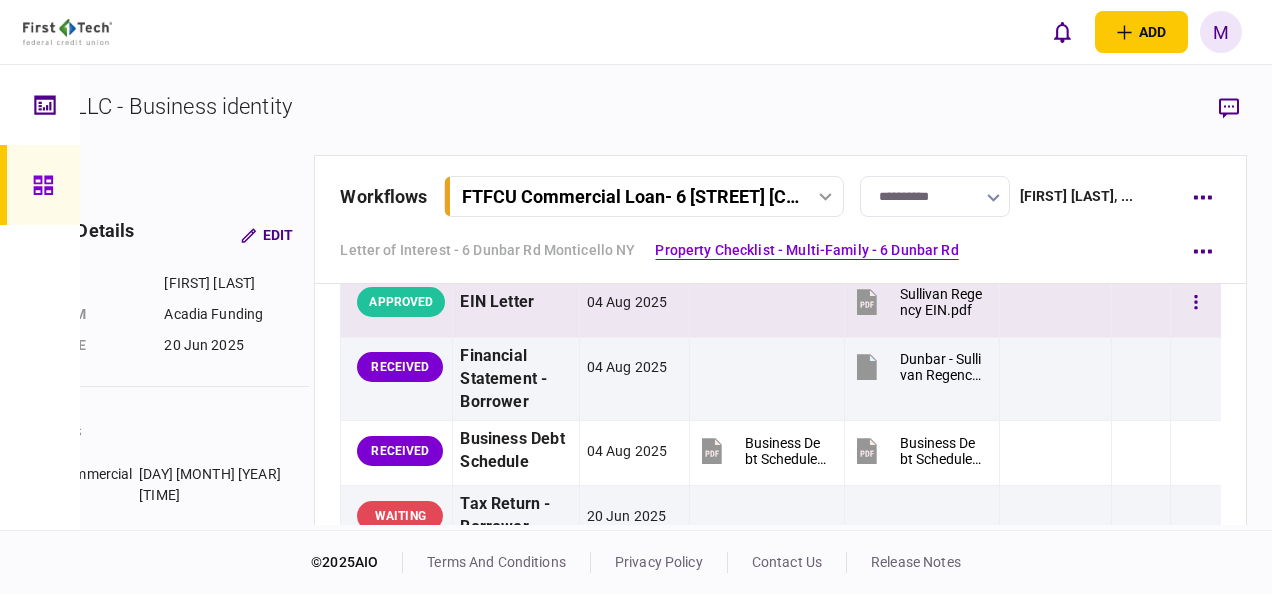 scroll, scrollTop: 1300, scrollLeft: 0, axis: vertical 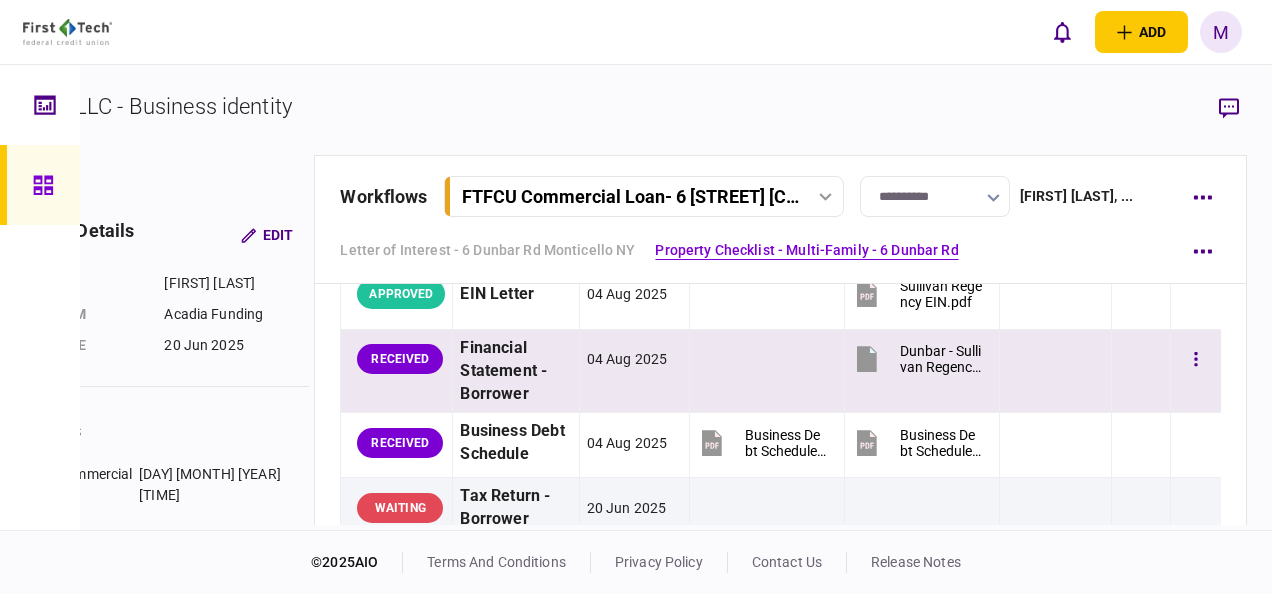 click on "Financial Statement - Borrower" at bounding box center [515, 371] 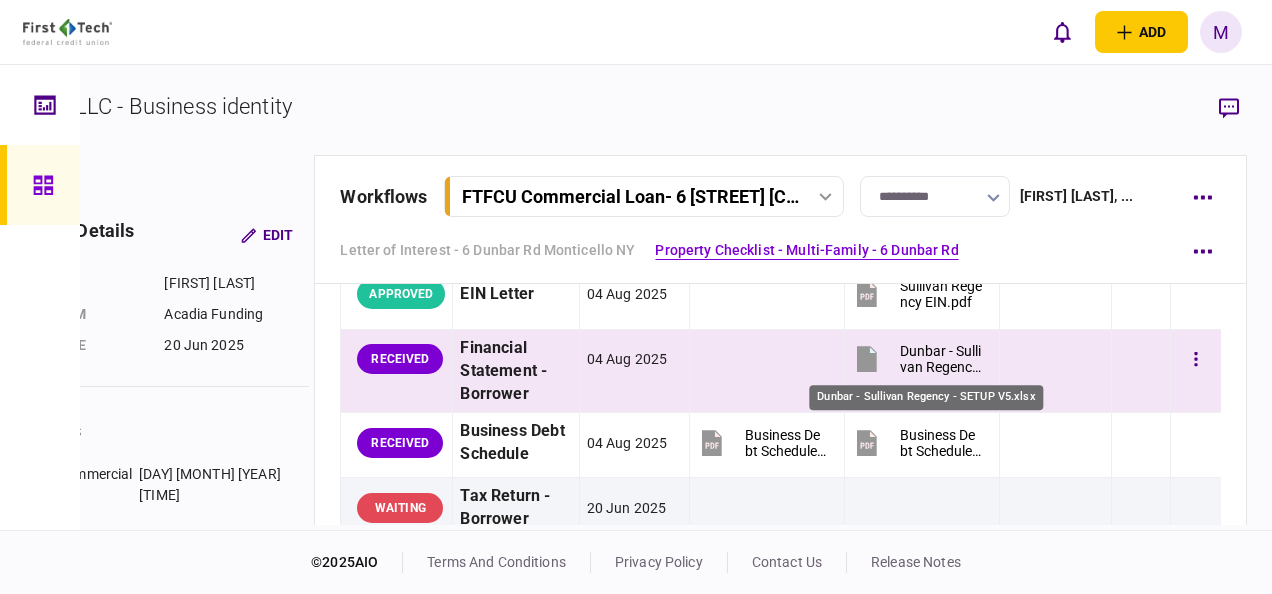 click on "Dunbar - Sullivan Regency - SETUP V5.xlsx" at bounding box center [941, 359] 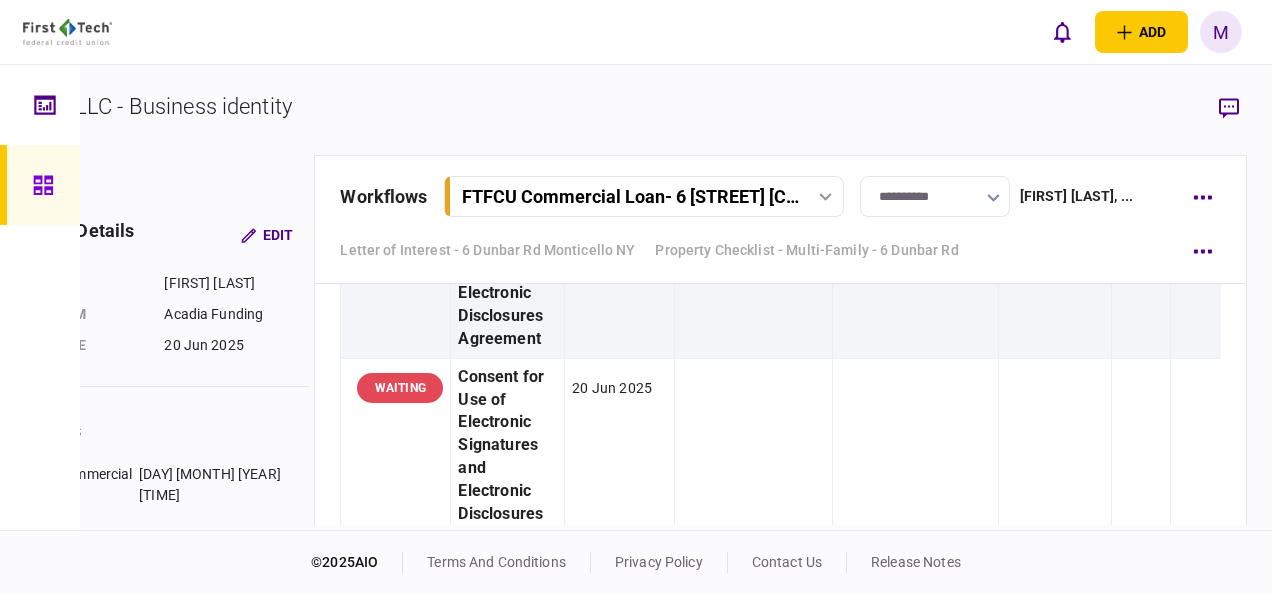 scroll, scrollTop: 2700, scrollLeft: 0, axis: vertical 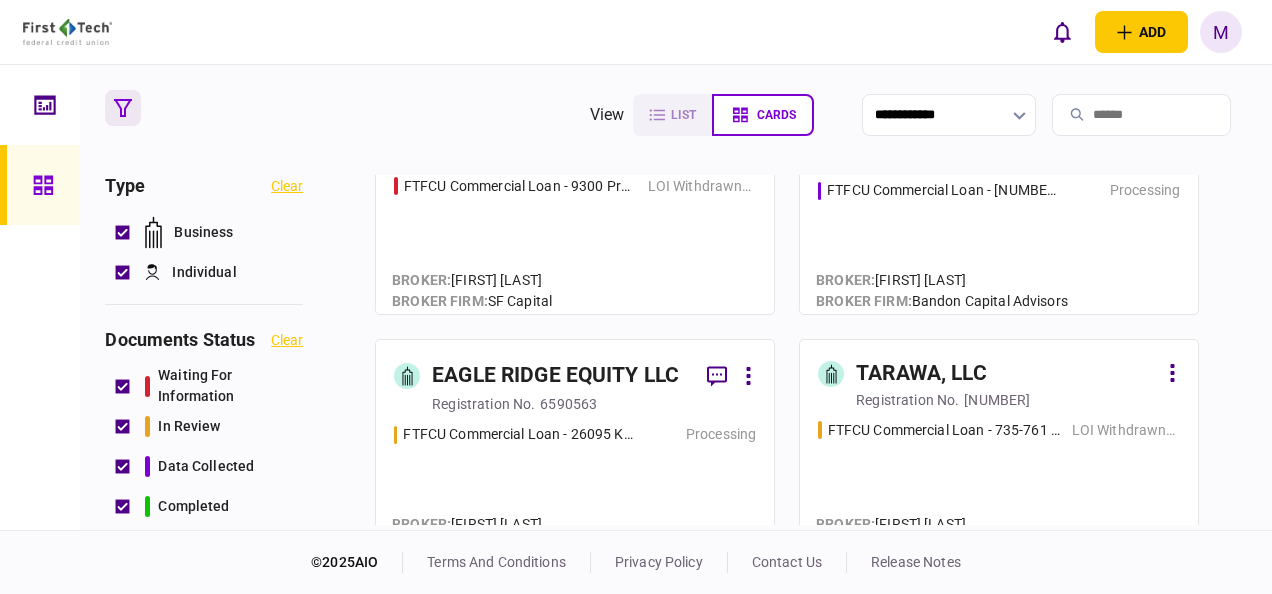 click on "EAGLE RIDGE EQUITY LLC" at bounding box center [555, 376] 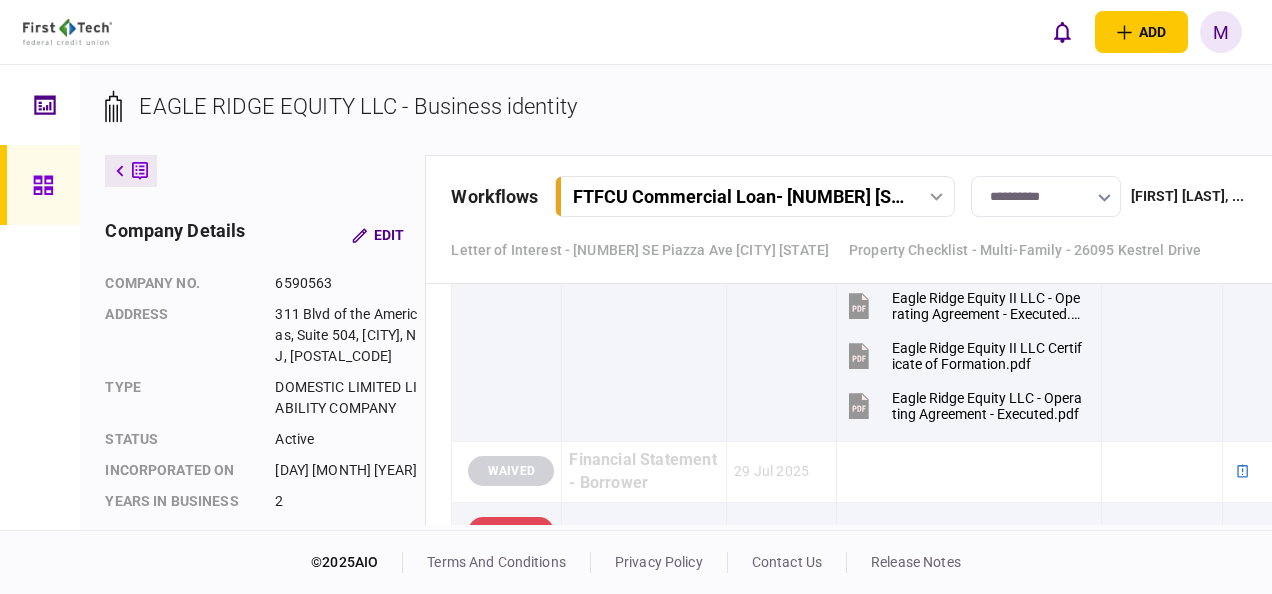 scroll, scrollTop: 10600, scrollLeft: 0, axis: vertical 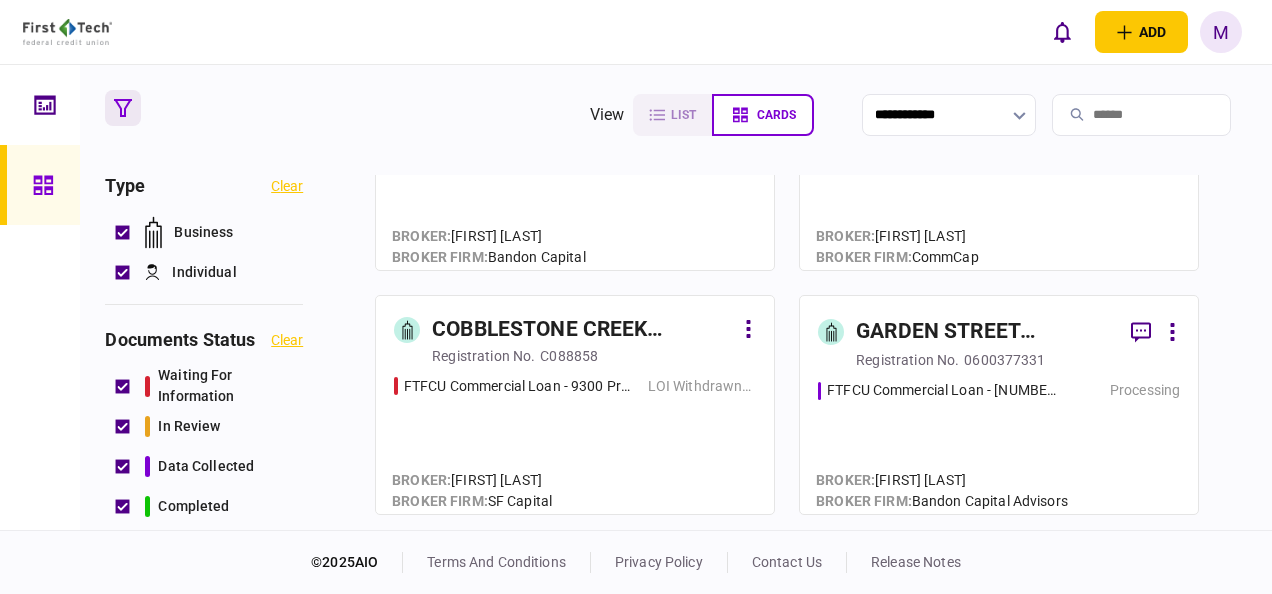 click on "GARDEN STREET PASSAIC, LLC" at bounding box center (985, 332) 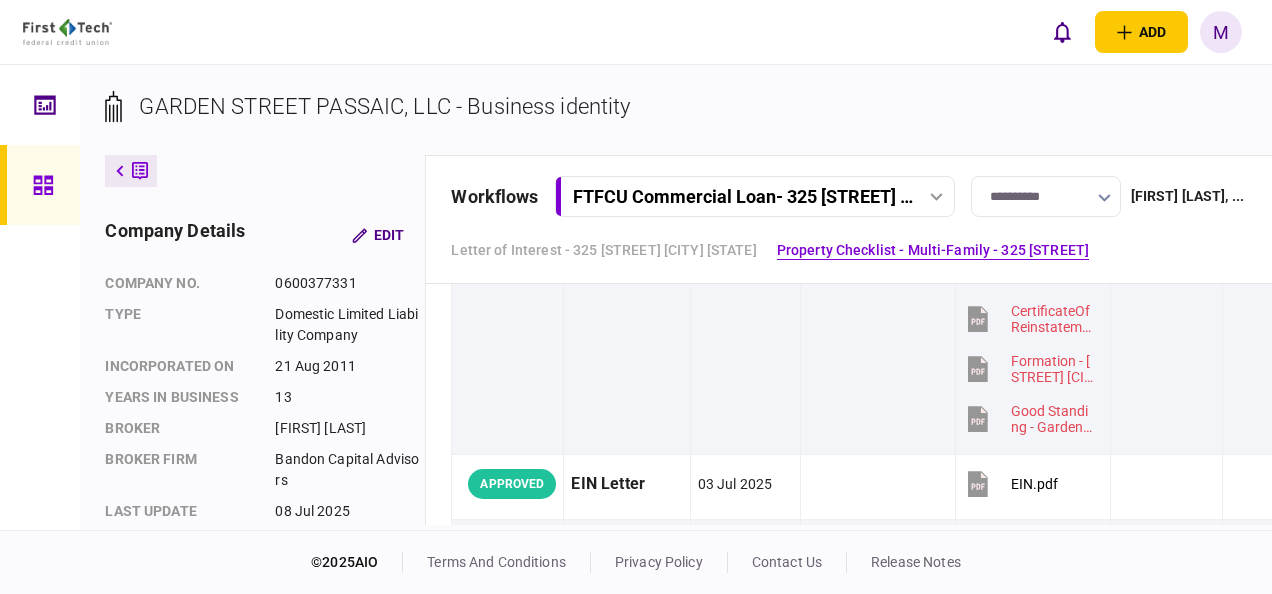 scroll, scrollTop: 1200, scrollLeft: 0, axis: vertical 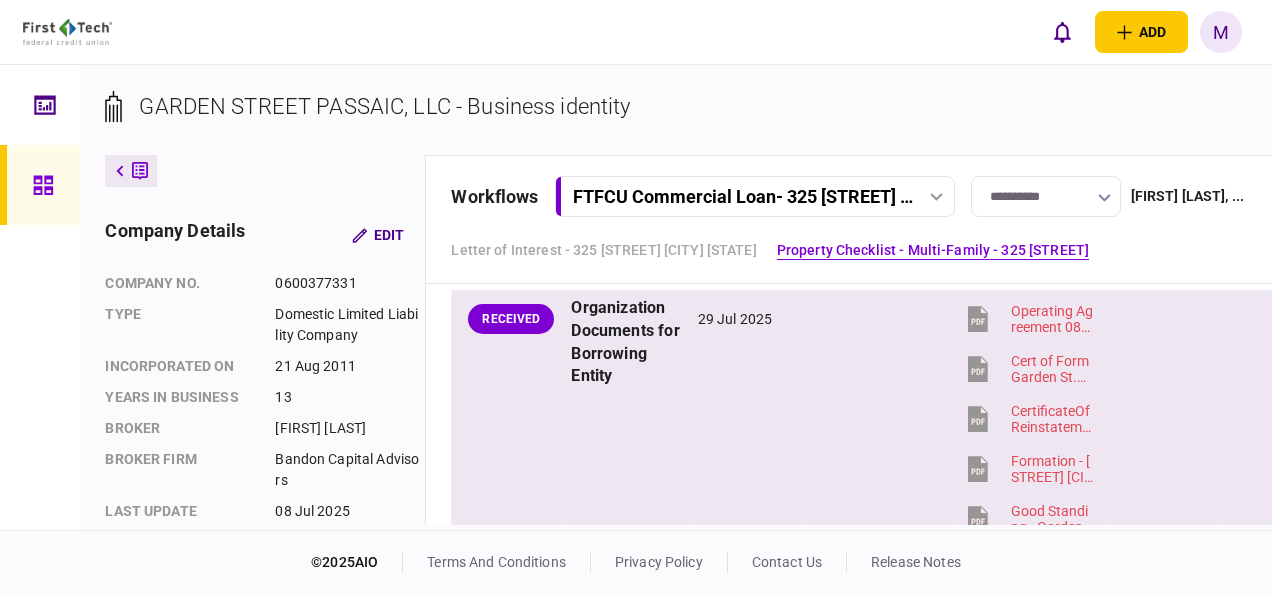 click on "Operating Agreement 08-20-11.pdf" at bounding box center [1052, 319] 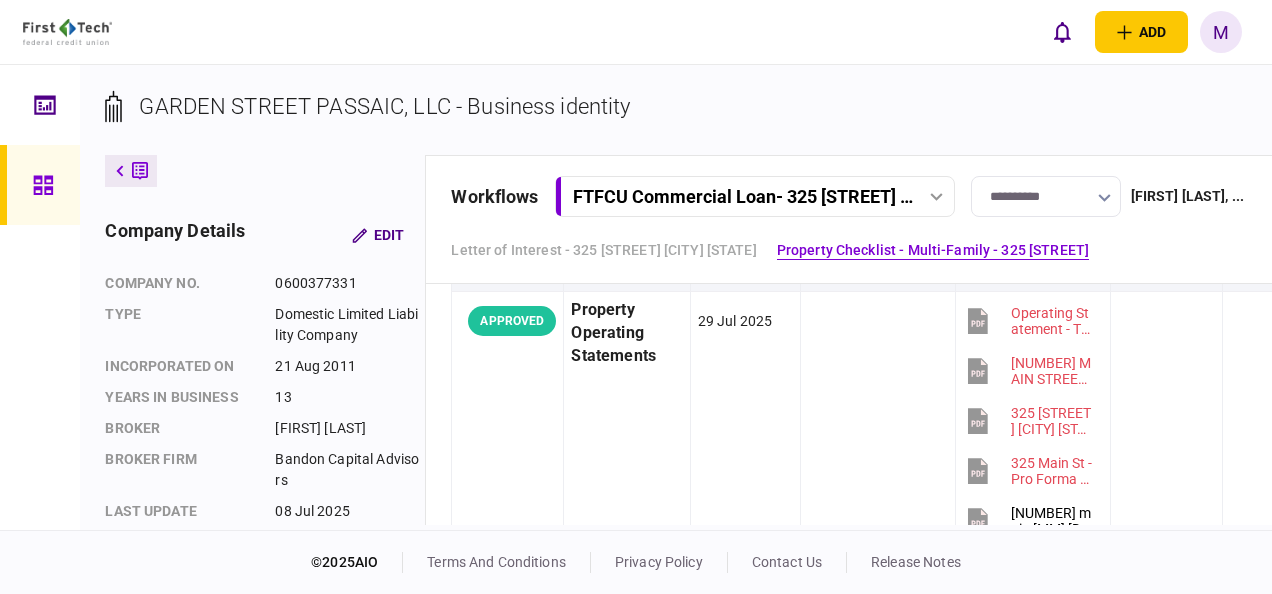 scroll, scrollTop: 2000, scrollLeft: 0, axis: vertical 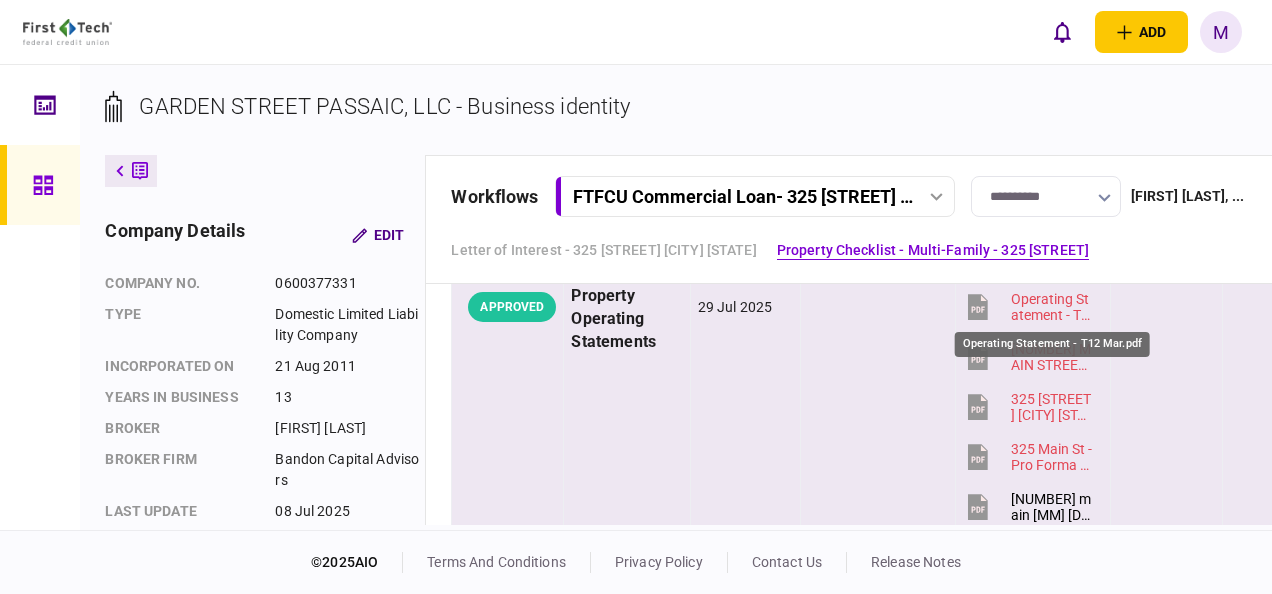 click on "Operating Statement - T12 Mar.pdf" at bounding box center [1052, 307] 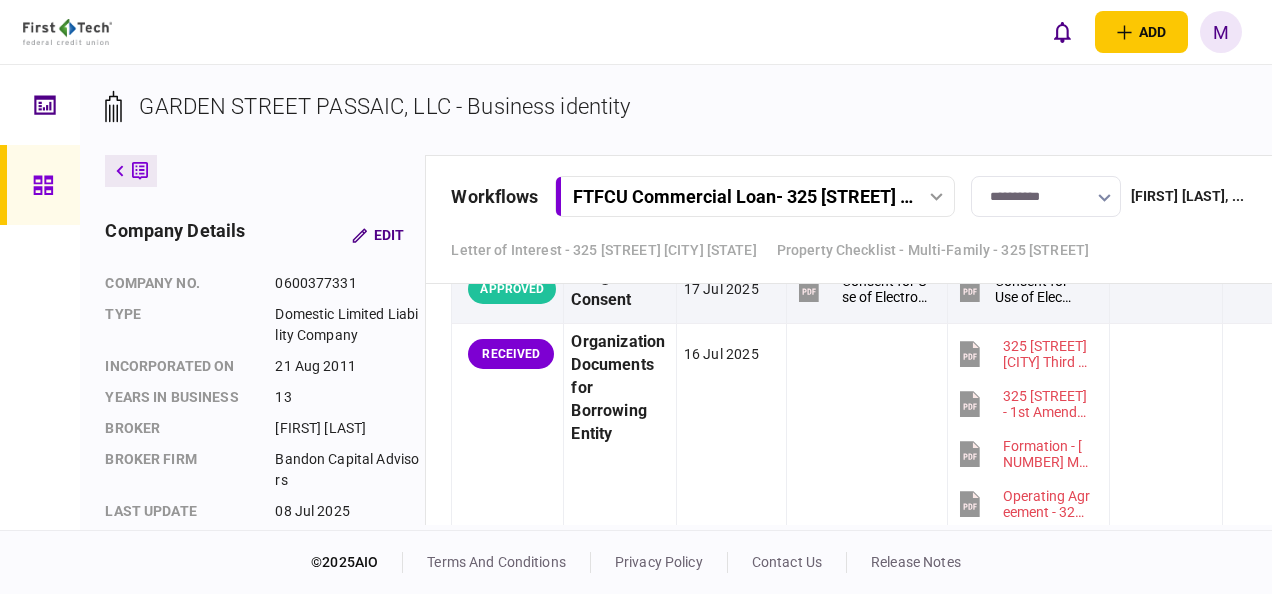 scroll, scrollTop: 6100, scrollLeft: 0, axis: vertical 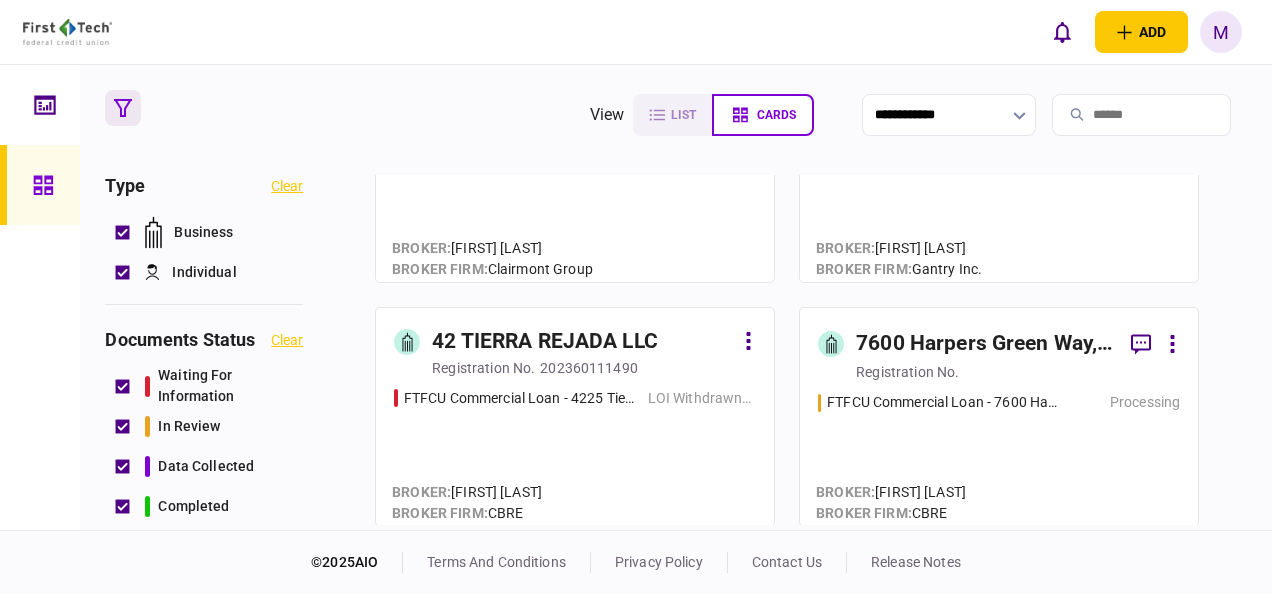 click on "7600 Harpers Green Way, LLC" at bounding box center [985, 344] 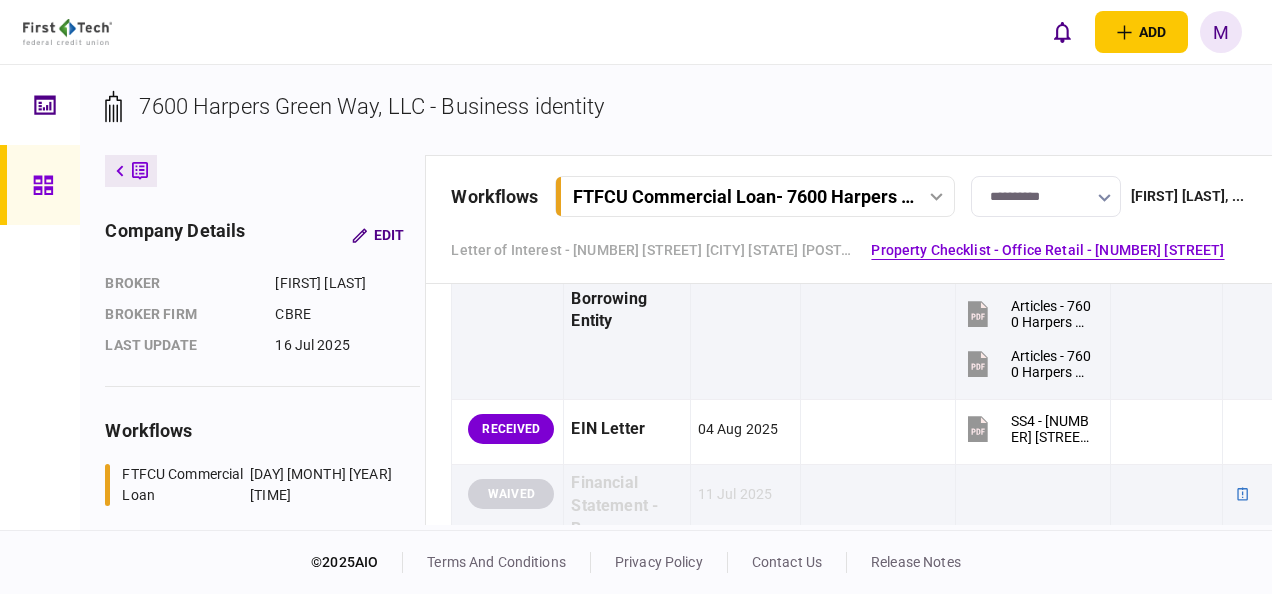 scroll, scrollTop: 1400, scrollLeft: 0, axis: vertical 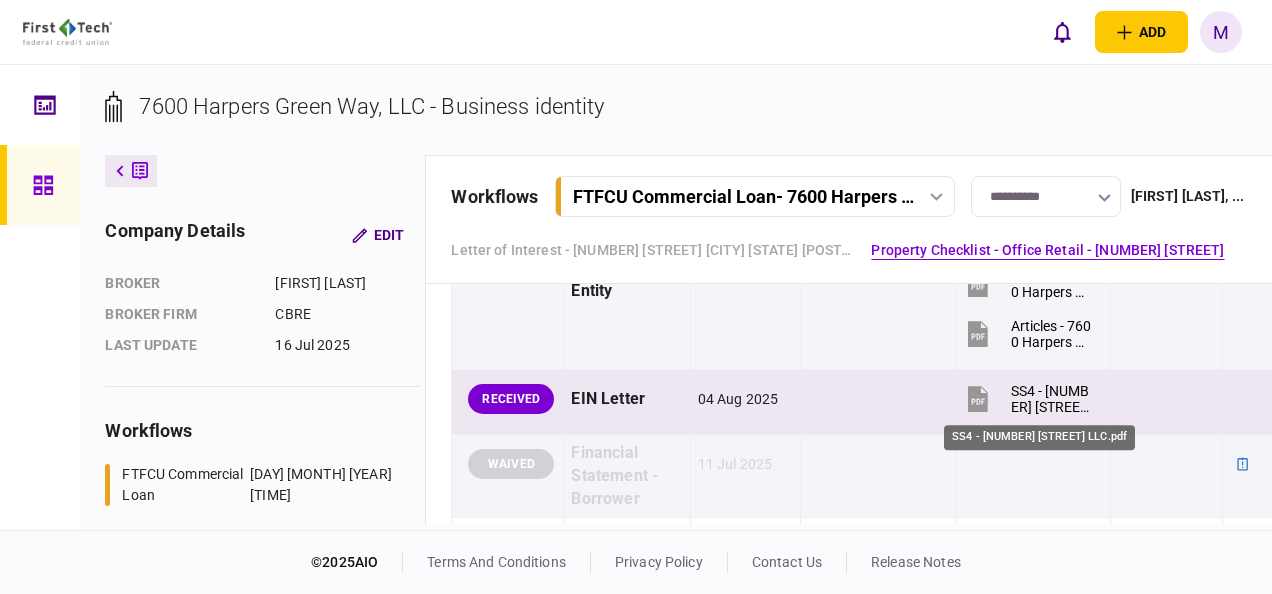 click on "SS4 - [NUMBER] [STREET] LLC.pdf" at bounding box center (1052, 399) 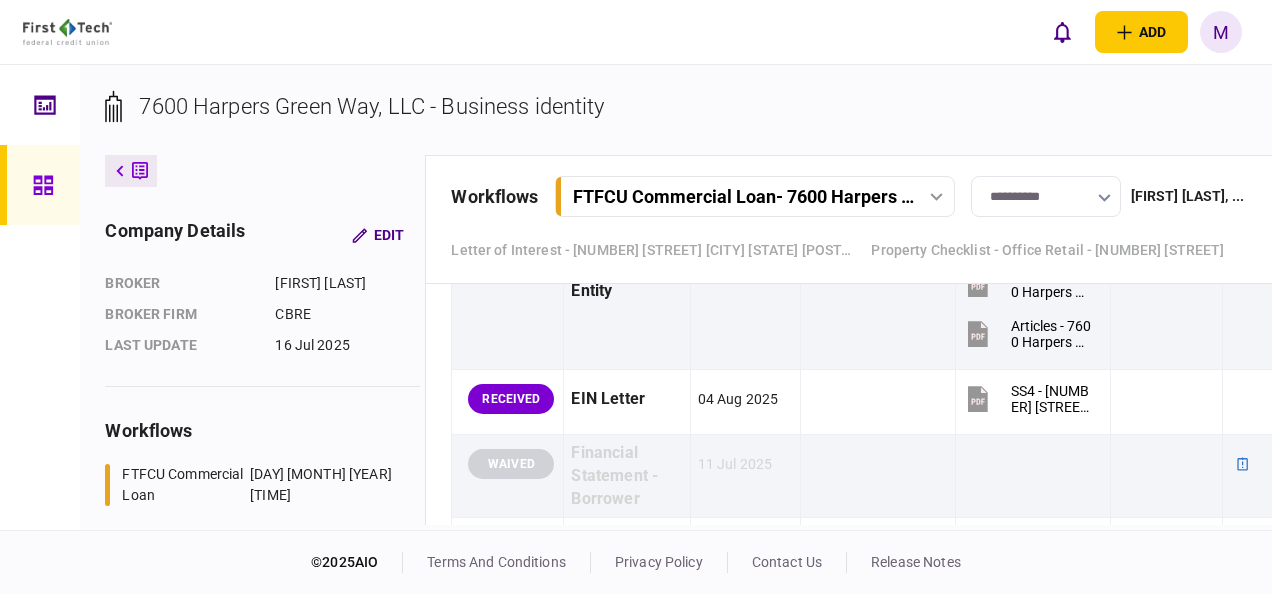 scroll, scrollTop: 1300, scrollLeft: 0, axis: vertical 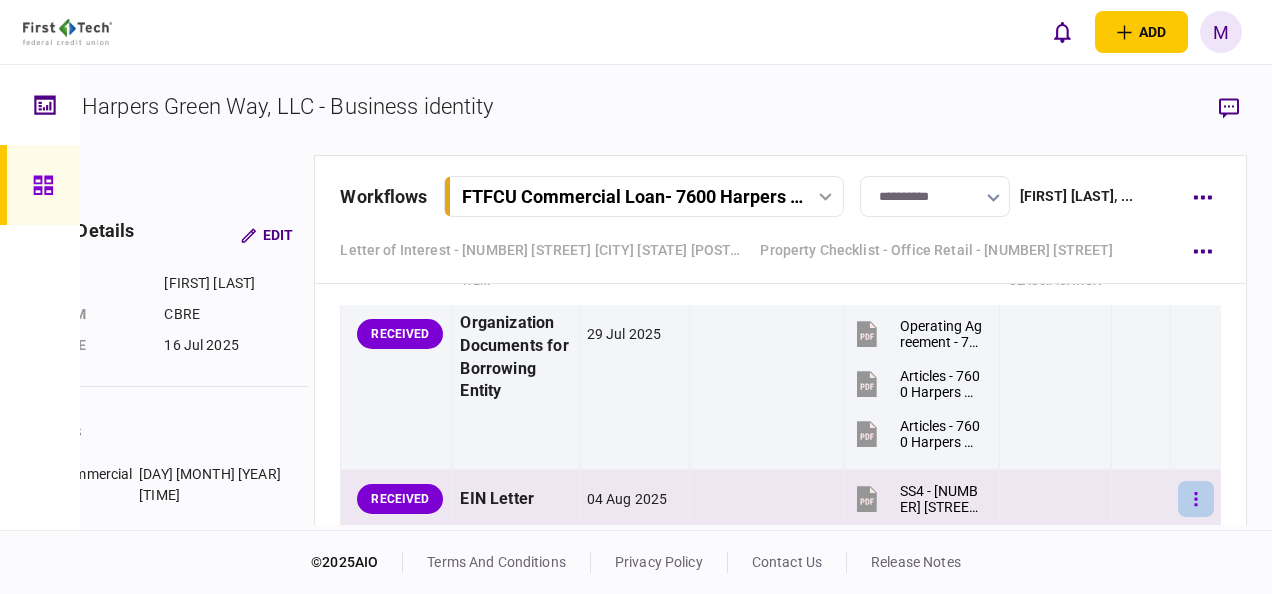 click 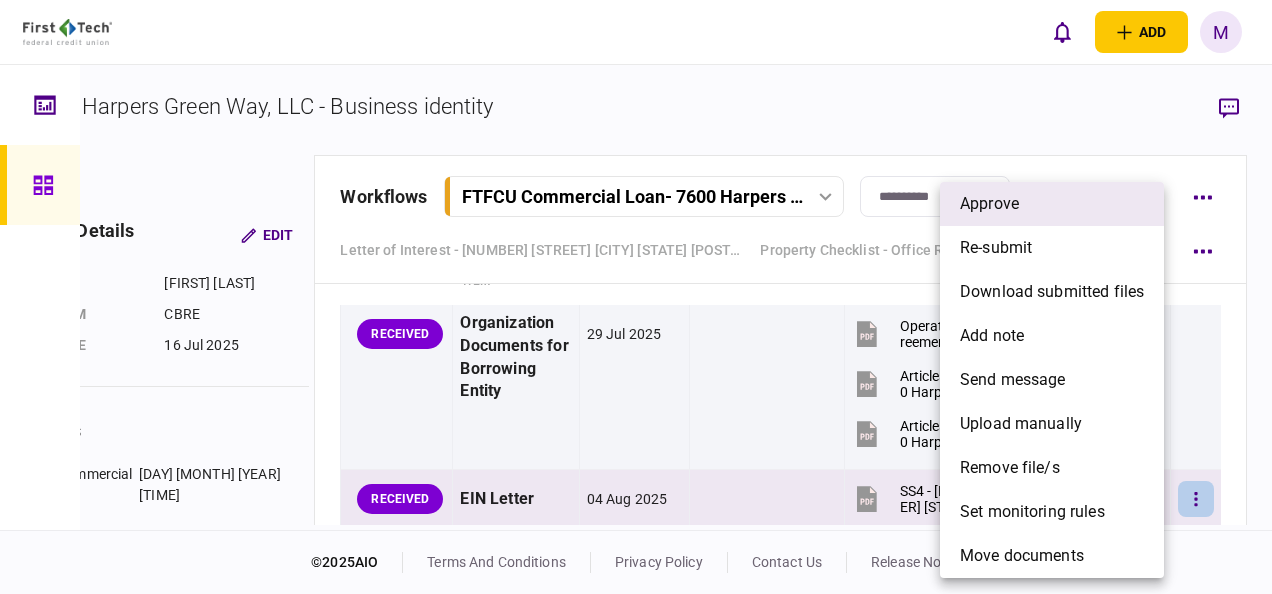 click on "approve" at bounding box center (989, 204) 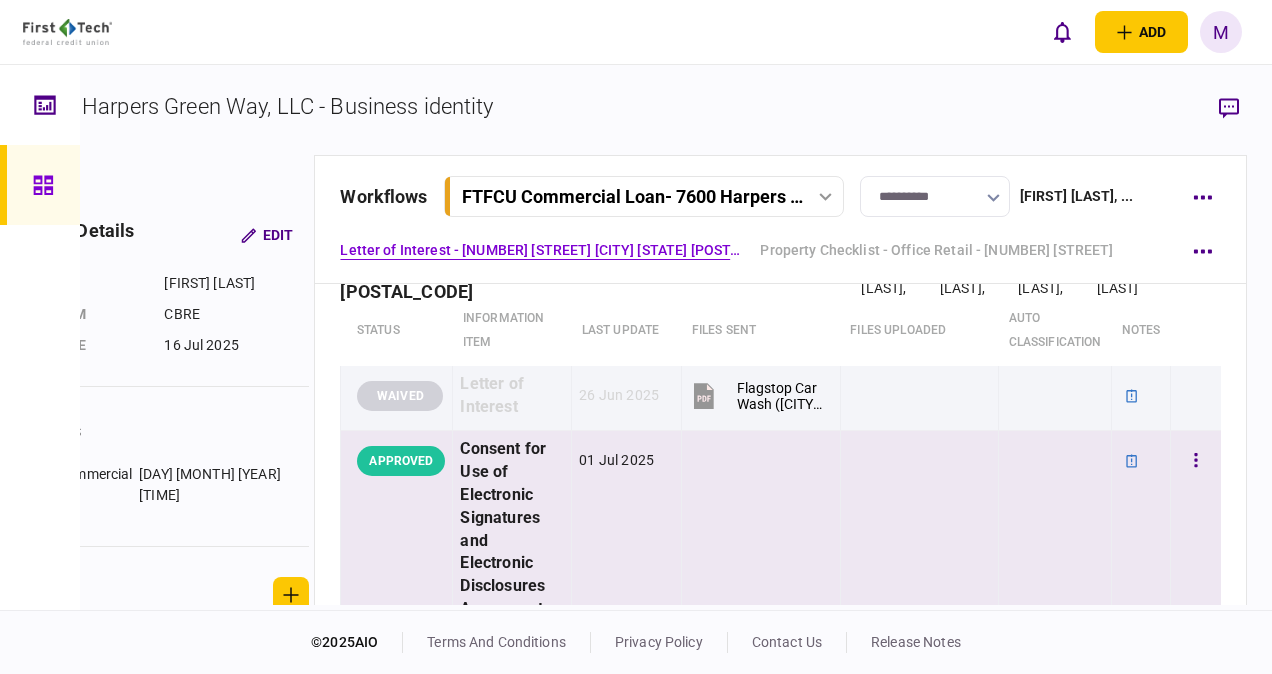 scroll, scrollTop: 0, scrollLeft: 0, axis: both 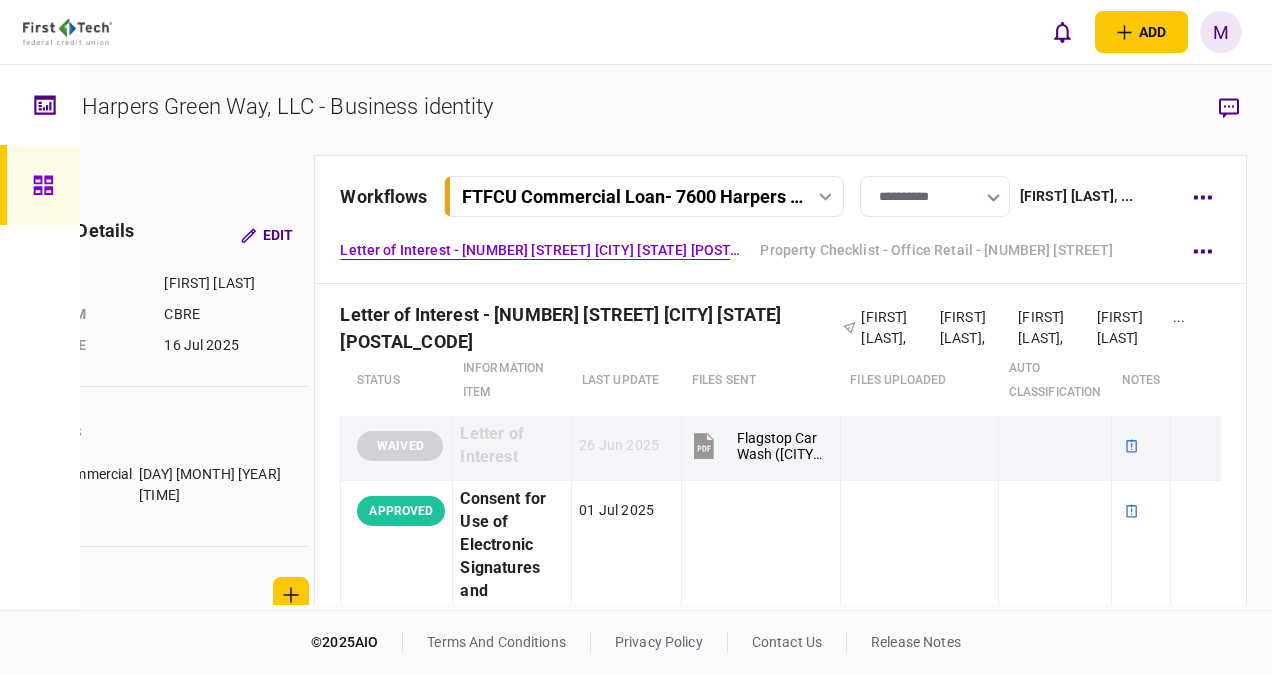 click on "Letter of Interest - [NUMBER] [STREET] [CITY] [STATE] [POSTAL_CODE]" at bounding box center [540, 250] 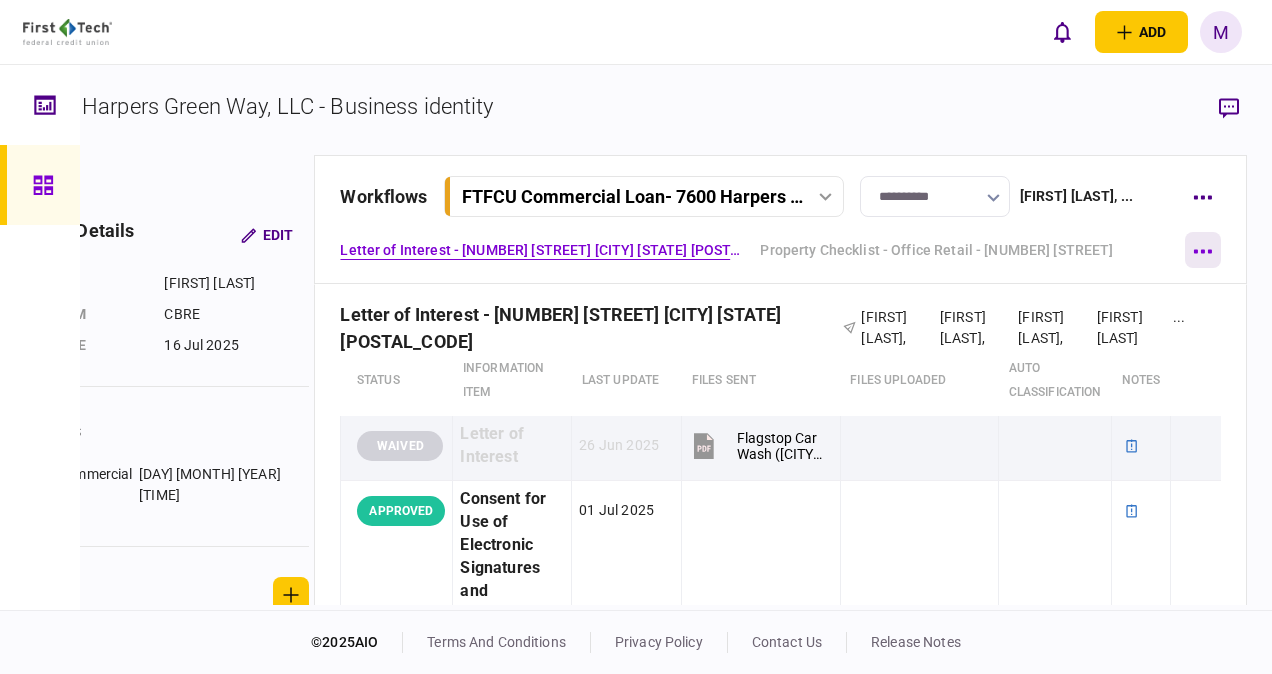 click 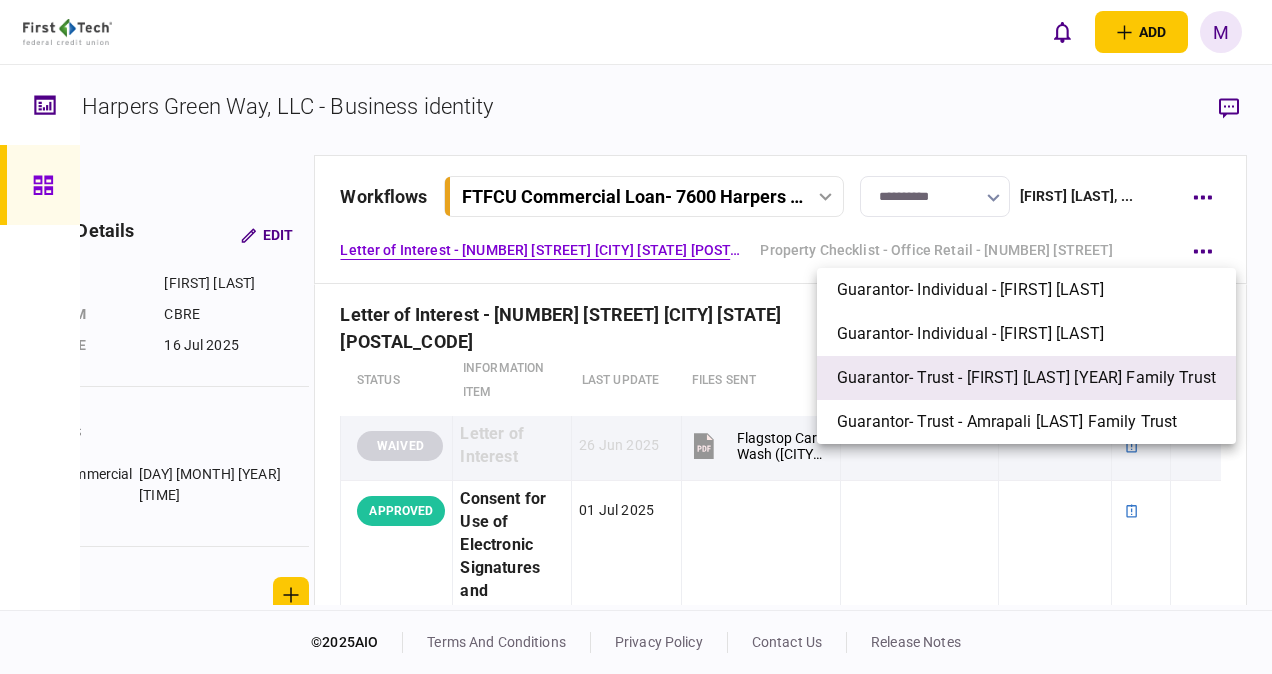 click on "Guarantor- Trust - [FIRST] [LAST] [YEAR] Family Trust" at bounding box center [1026, 378] 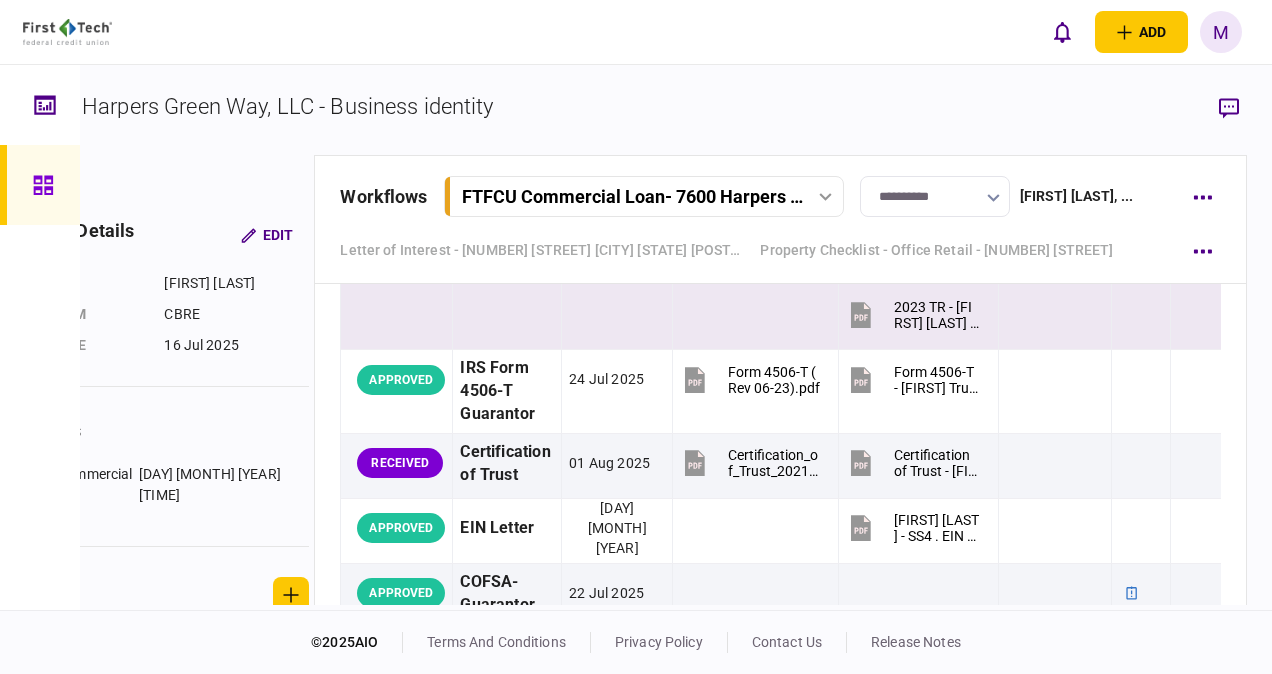 scroll, scrollTop: 8246, scrollLeft: 0, axis: vertical 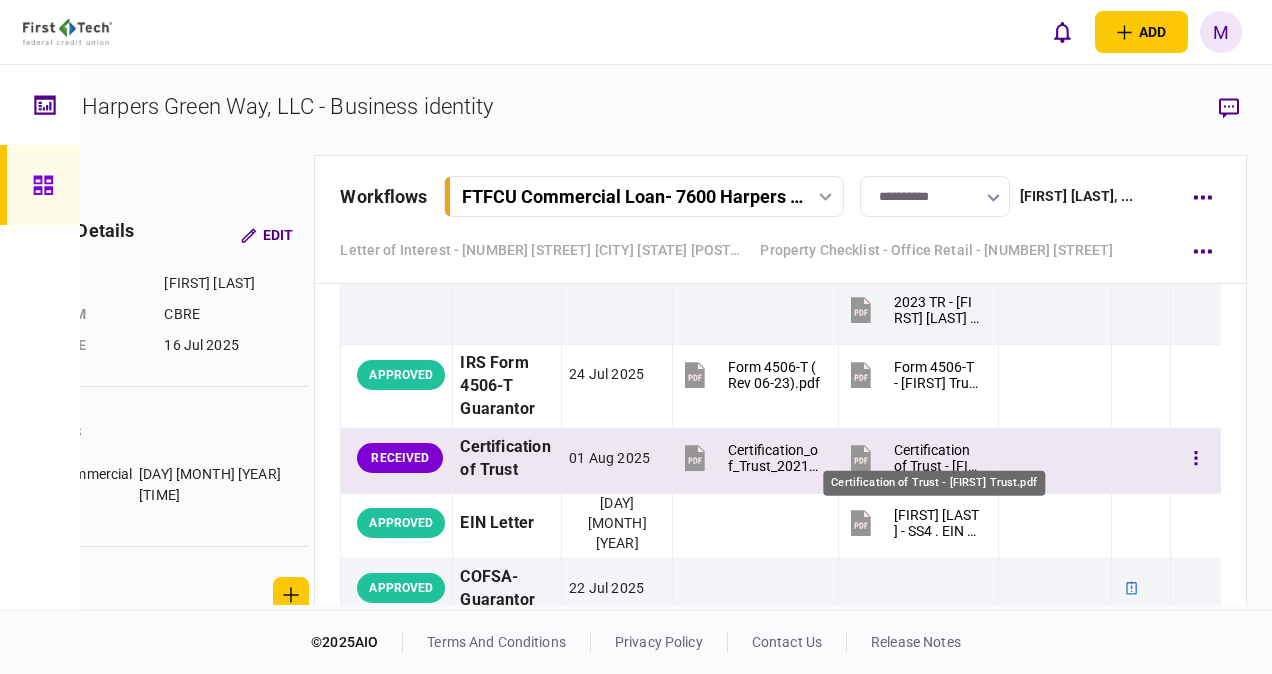 click on "Certification of Trust - [FIRST] Trust.pdf" at bounding box center (937, 458) 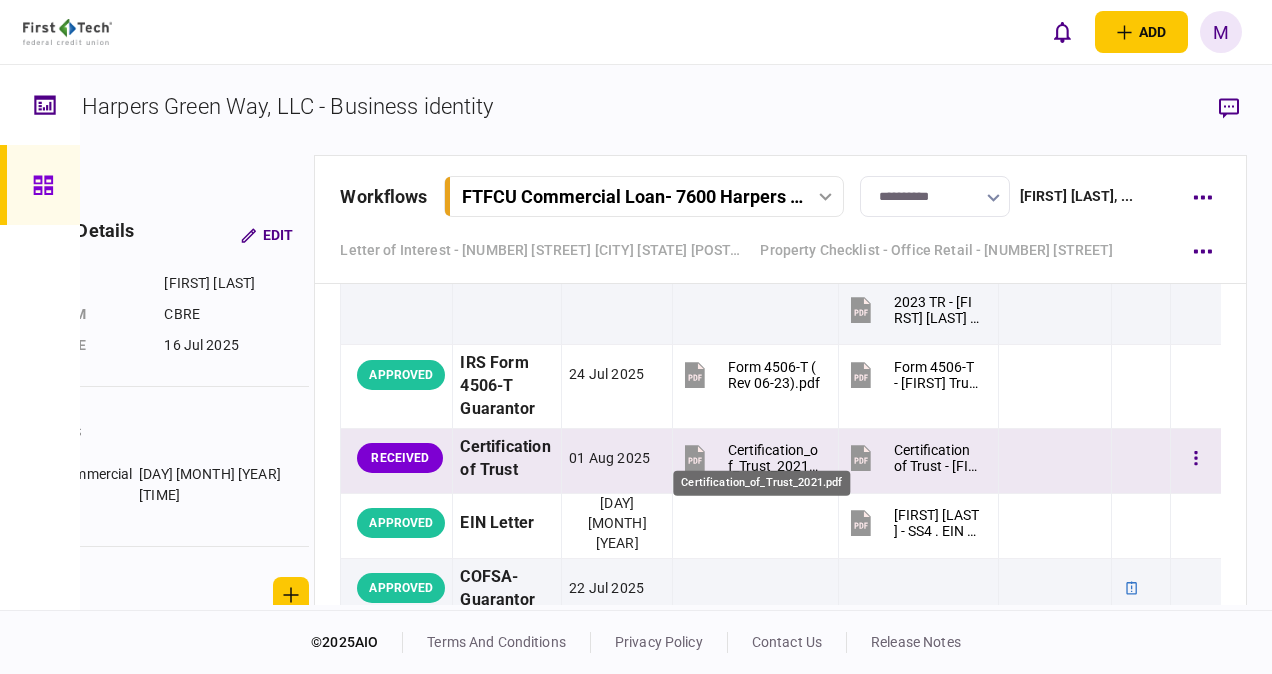 click on "Certification_of_Trust_2021.pdf" at bounding box center [774, 458] 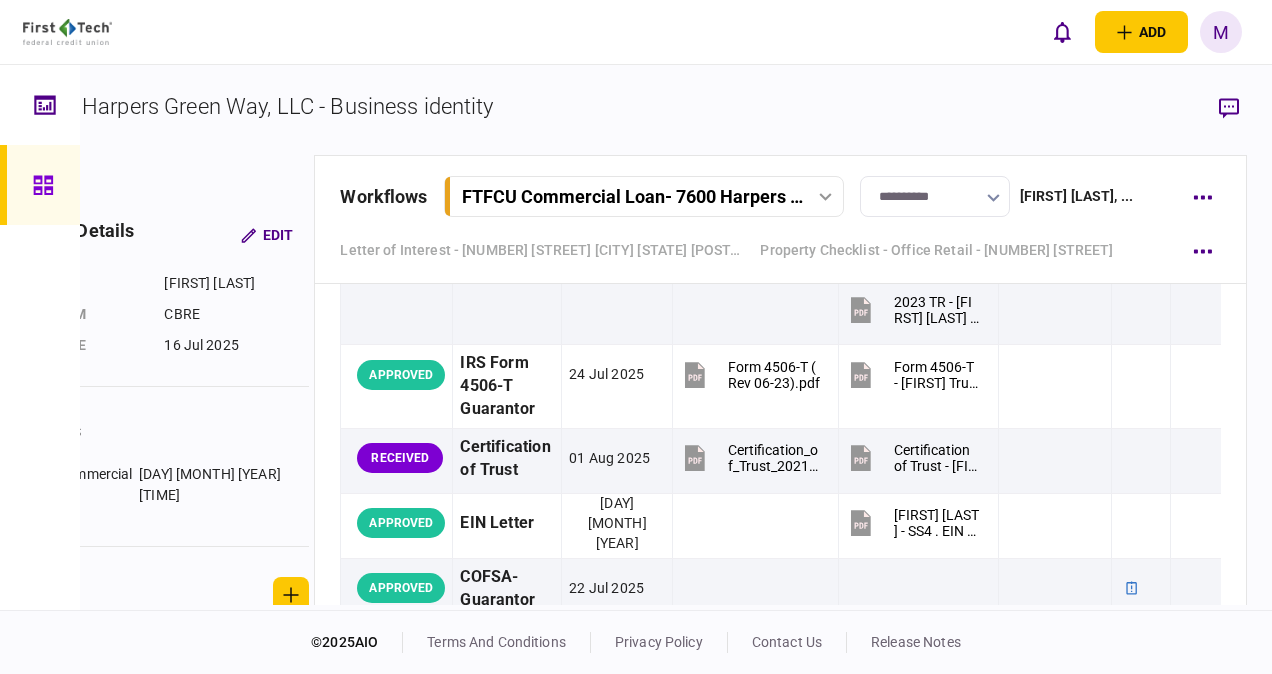 click 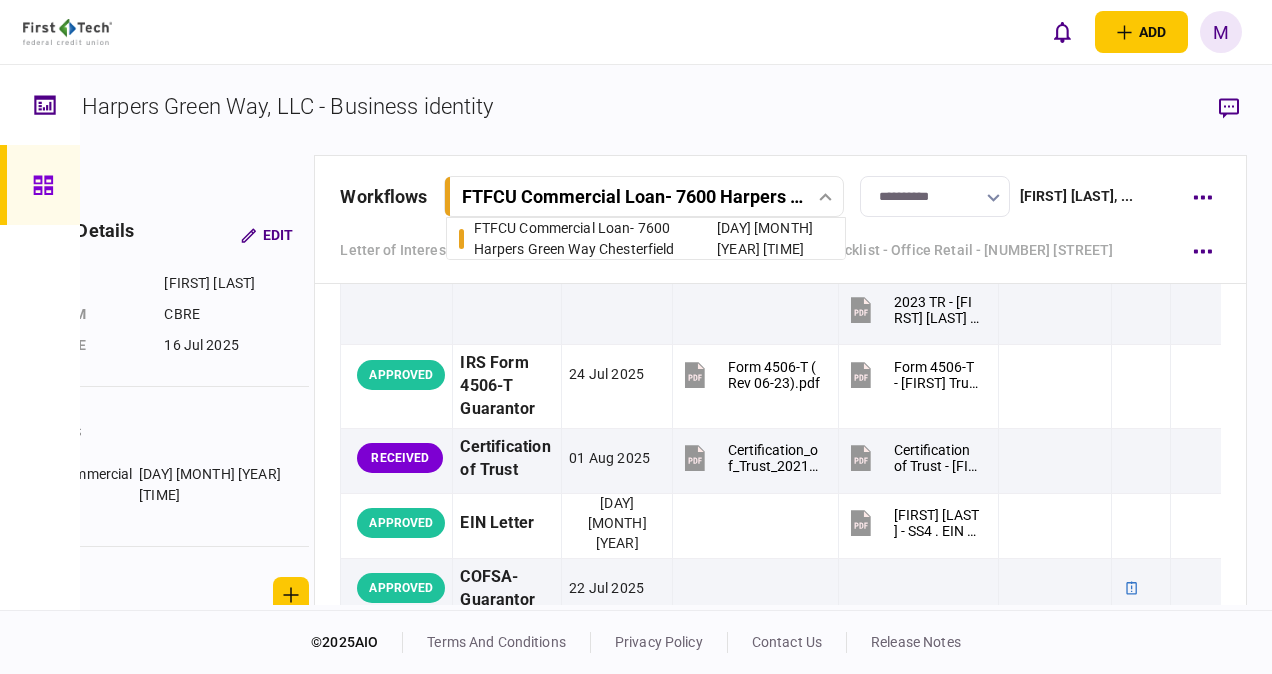 click on "Letter of Interest - 7600 Harpers Green Way Chesterfield VA 23120 Property Checklist - Office Retail - 7600 Harpers Green Way Guarantor- Individual - [FIRST] [LAST] Guarantor- Individual - [FIRST] [LAST] Guarantor- Trust - [FIRST] [LAST] 2021 Family Trust Guarantor- Trust - [FIRST] [LAST] Family Trust" at bounding box center (780, 250) 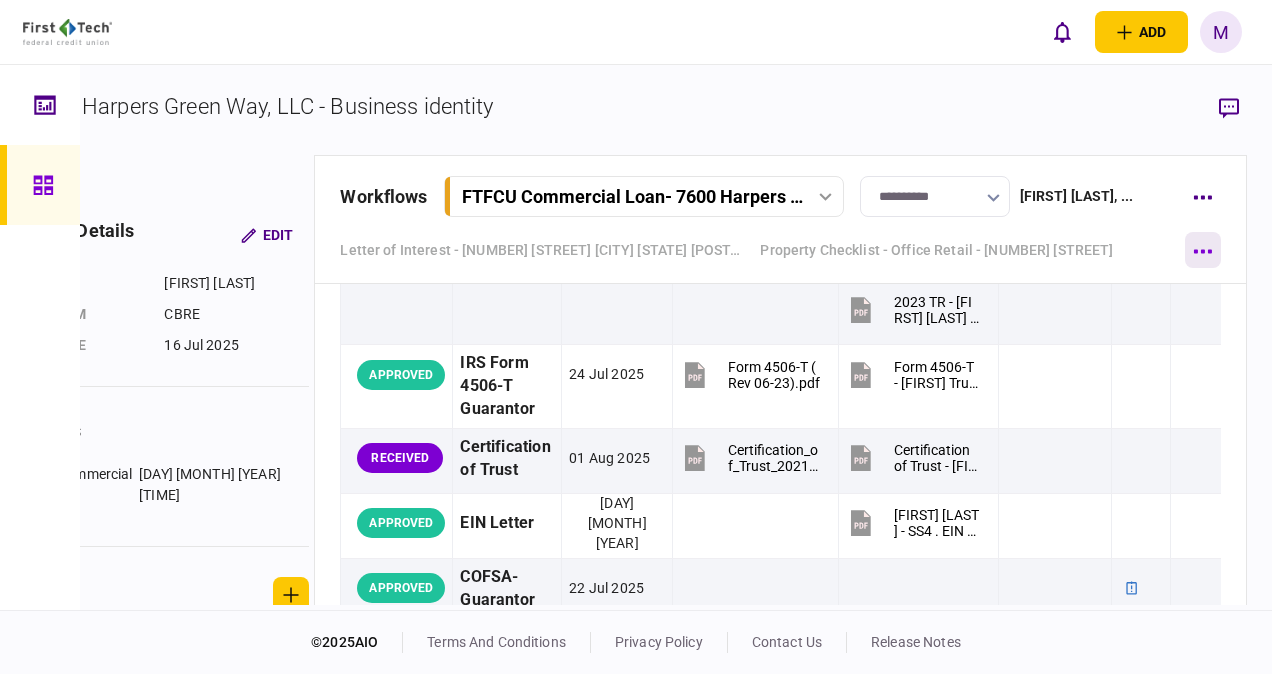 click 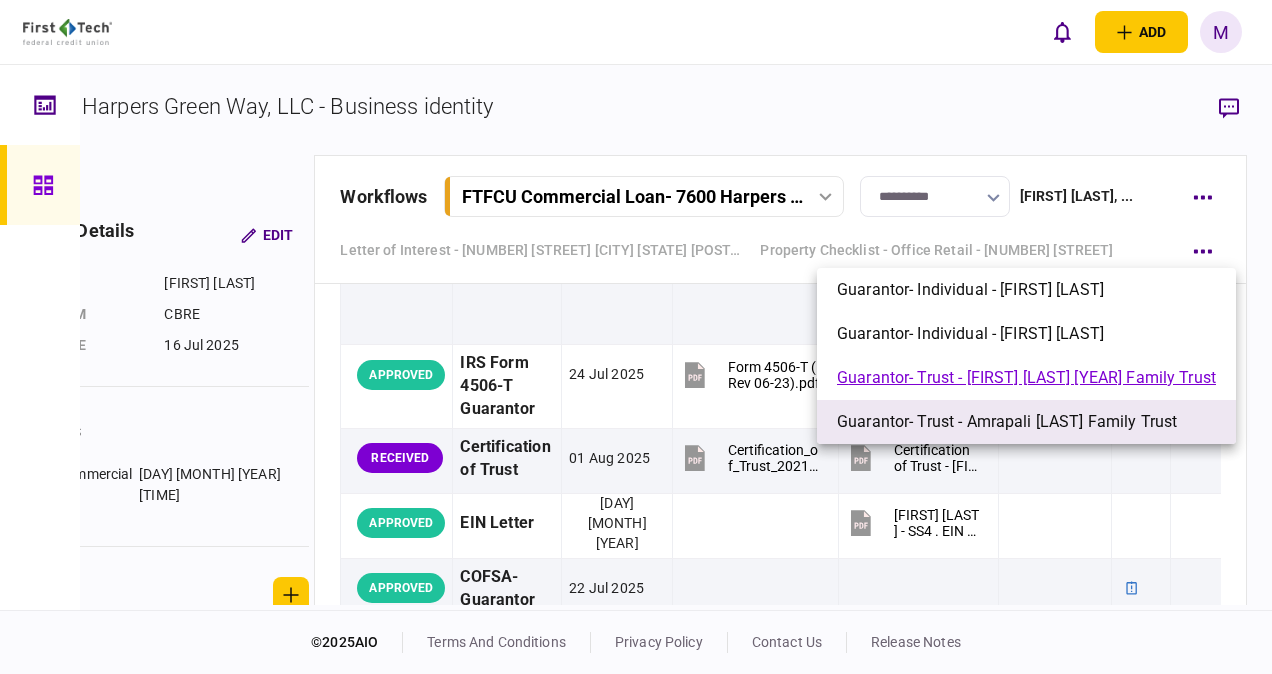click on "Guarantor- Trust - Amrapali [LAST] Family Trust" at bounding box center [1007, 422] 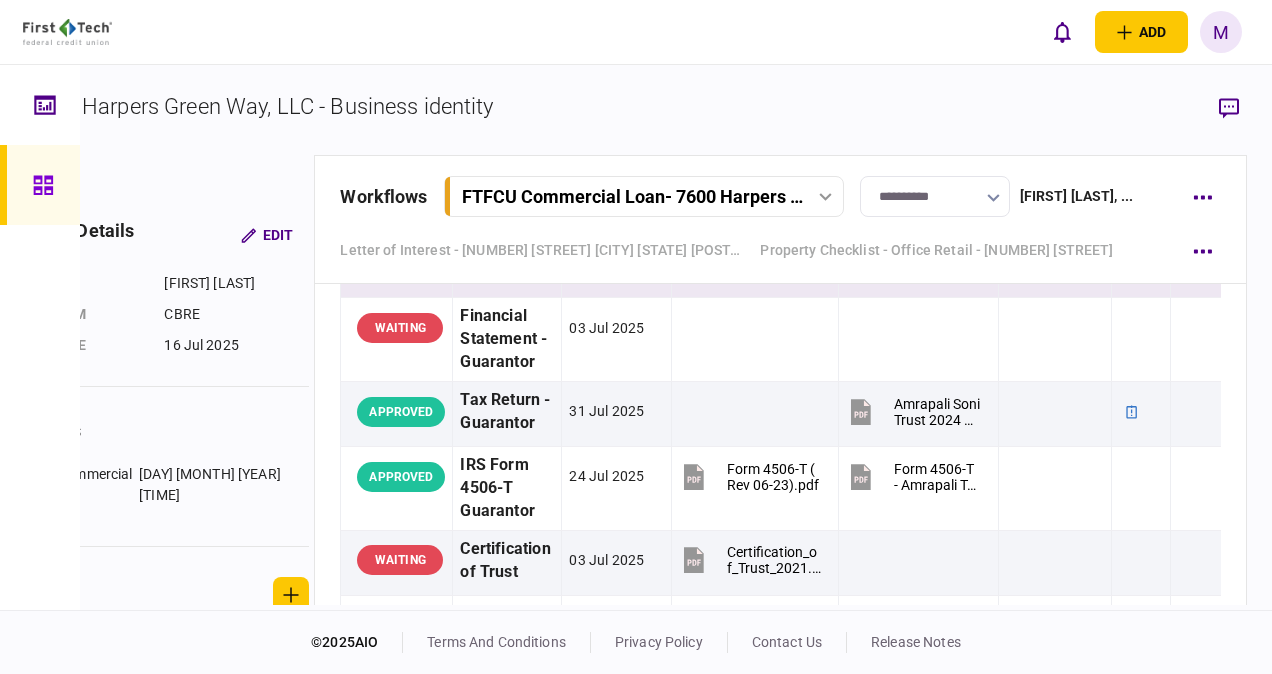 scroll, scrollTop: 8889, scrollLeft: 0, axis: vertical 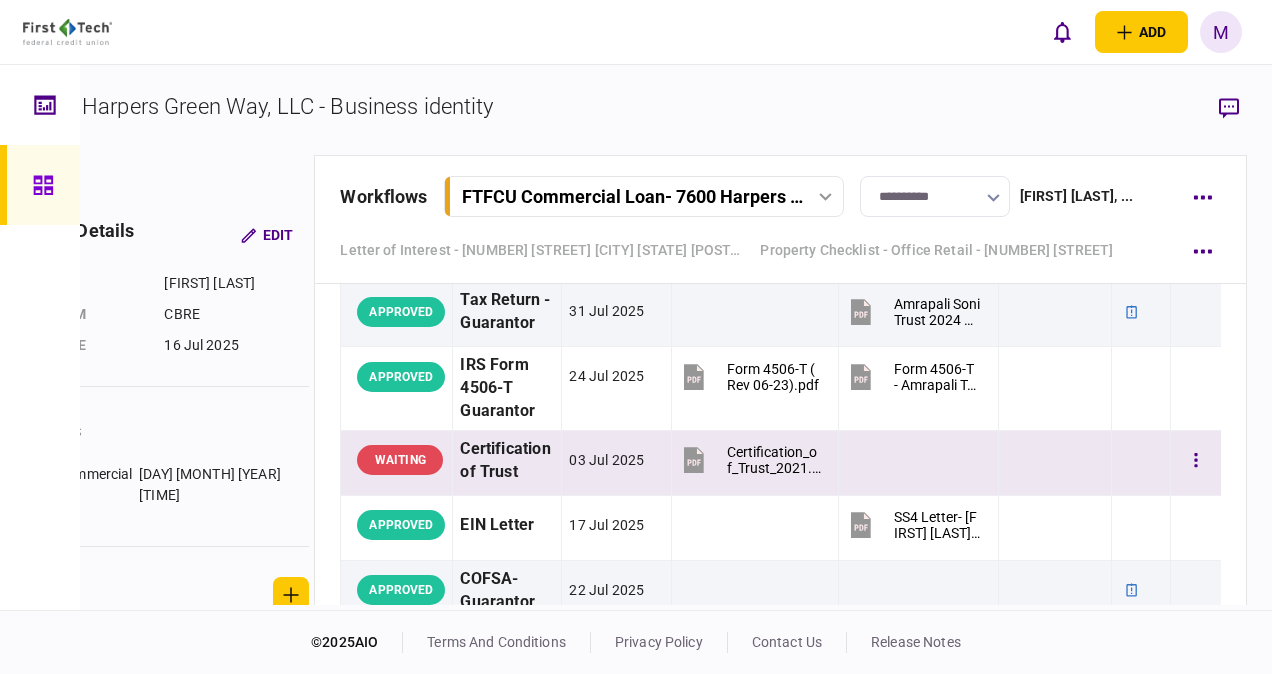 click 